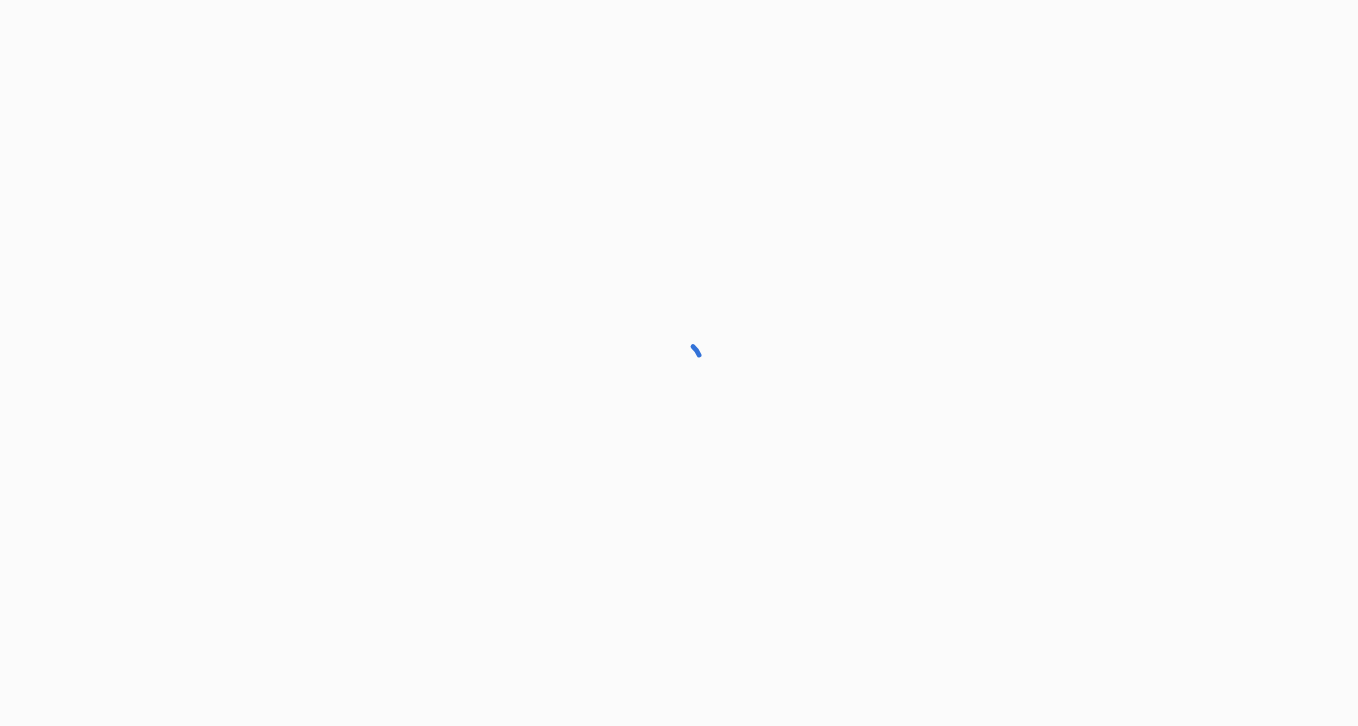 scroll, scrollTop: 0, scrollLeft: 0, axis: both 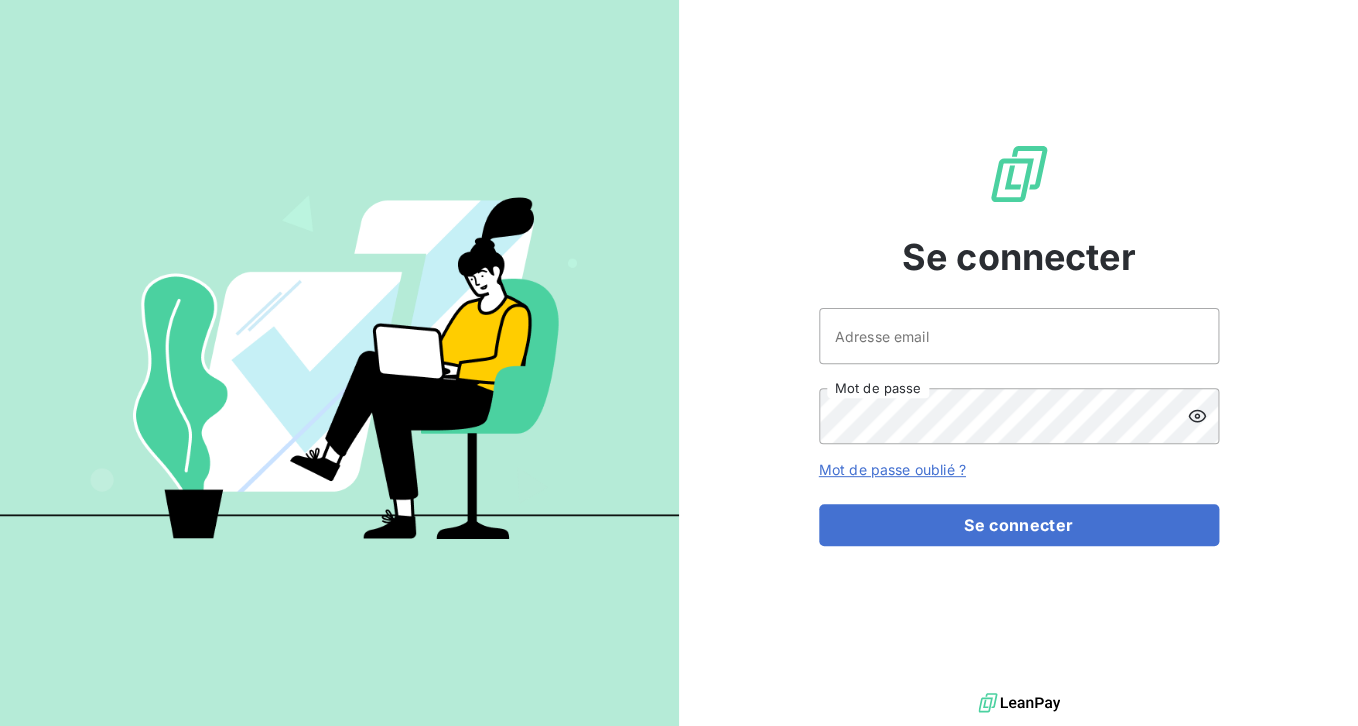 type on "[EMAIL]" 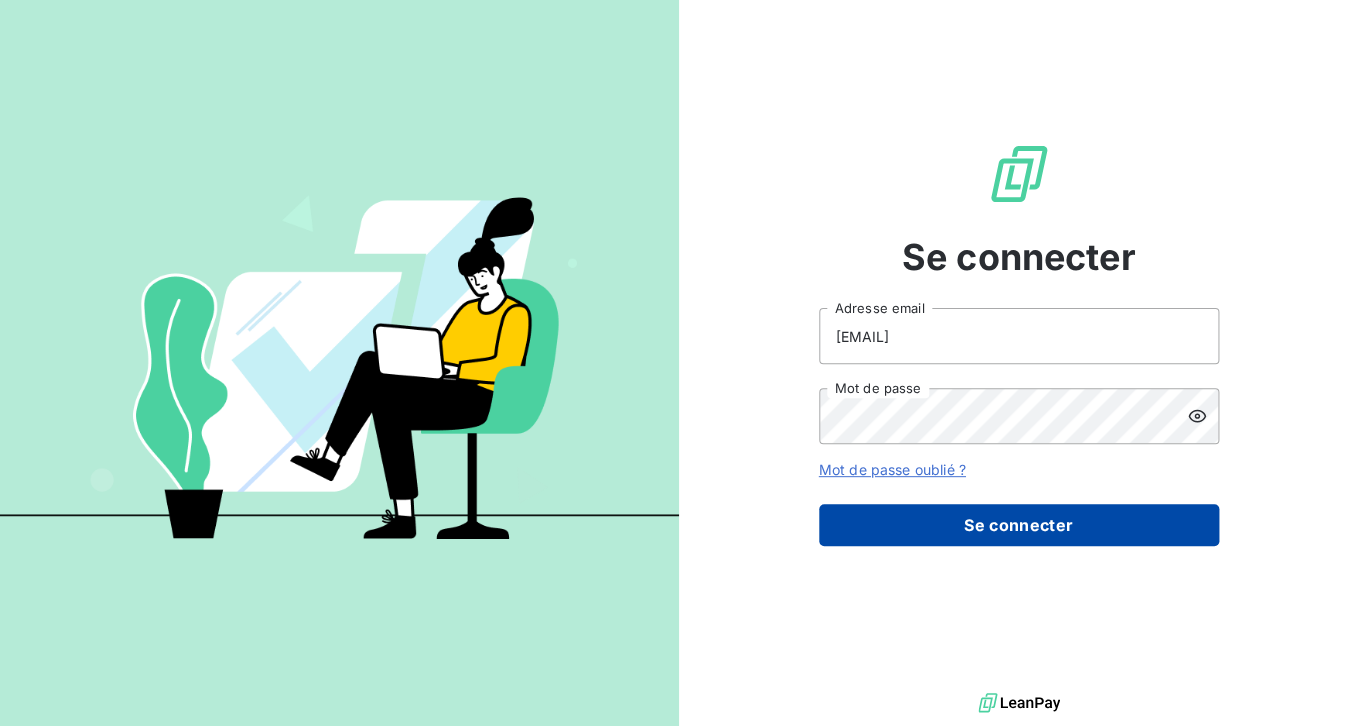 click on "Se connecter" at bounding box center [1019, 525] 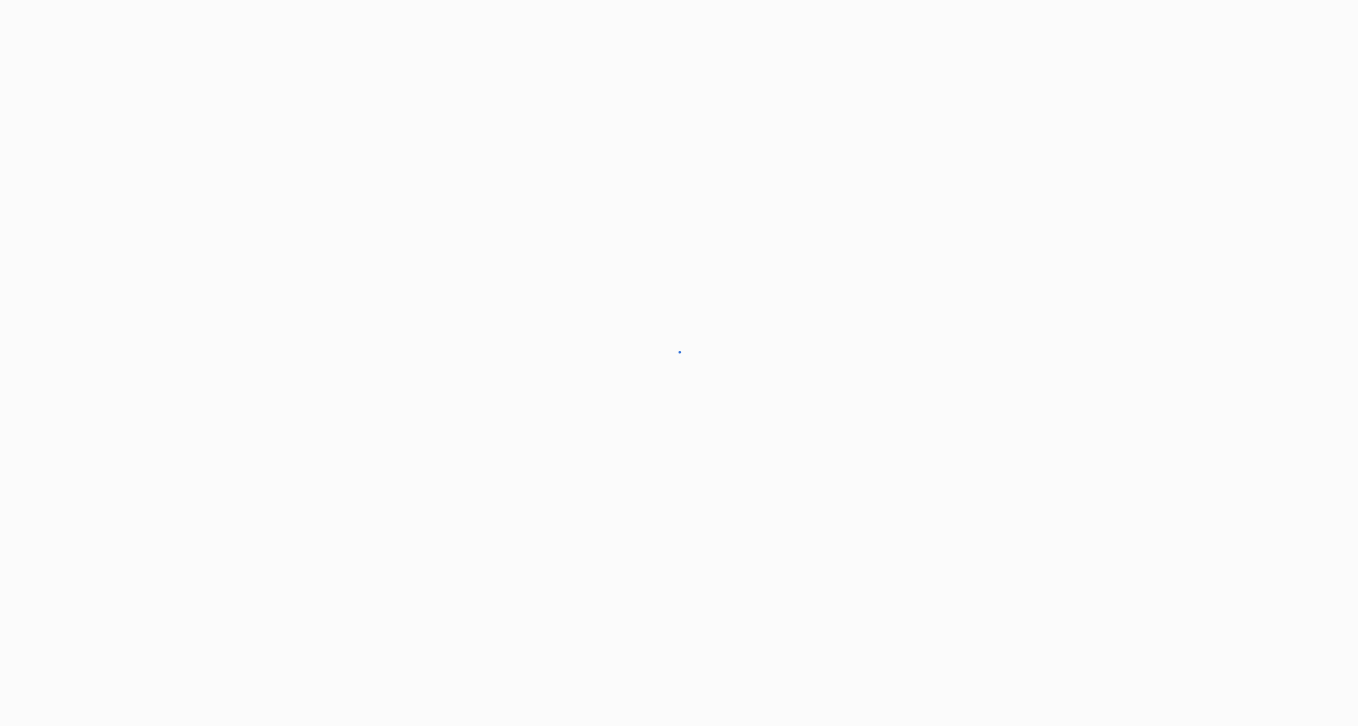 scroll, scrollTop: 0, scrollLeft: 0, axis: both 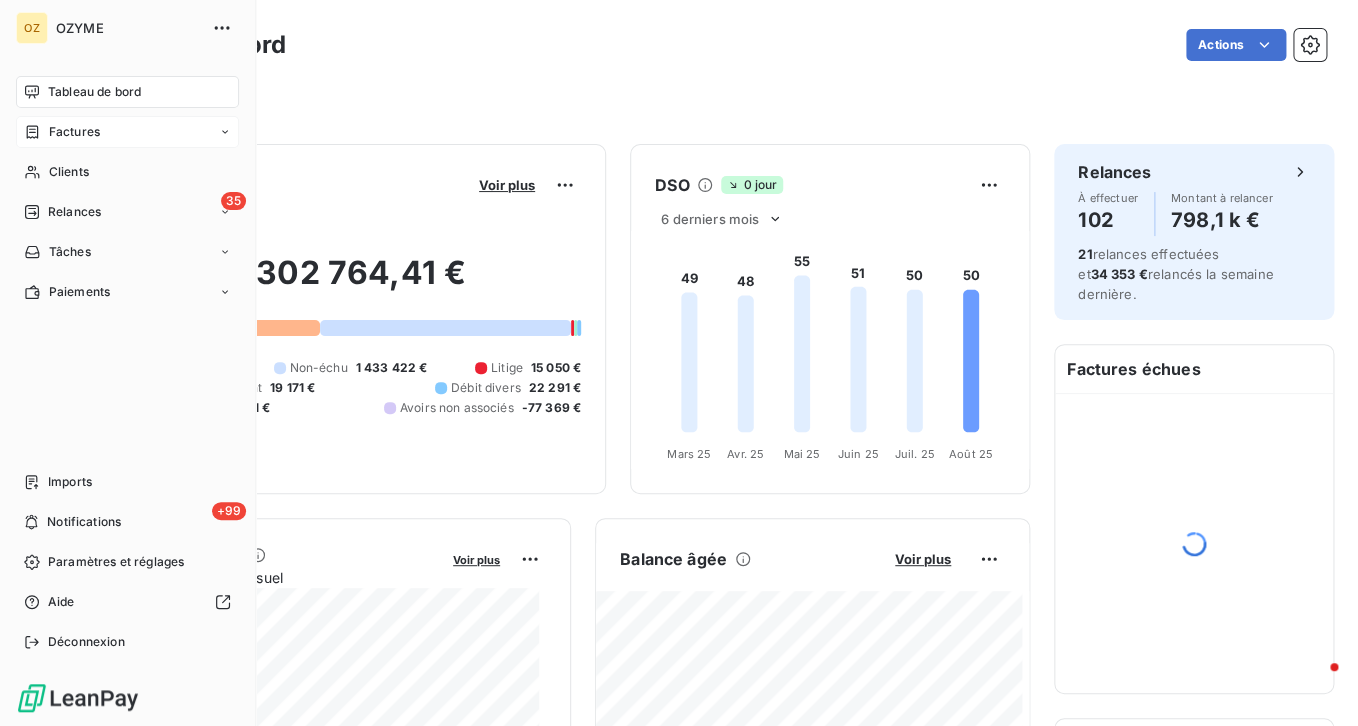 click on "Factures" at bounding box center (74, 132) 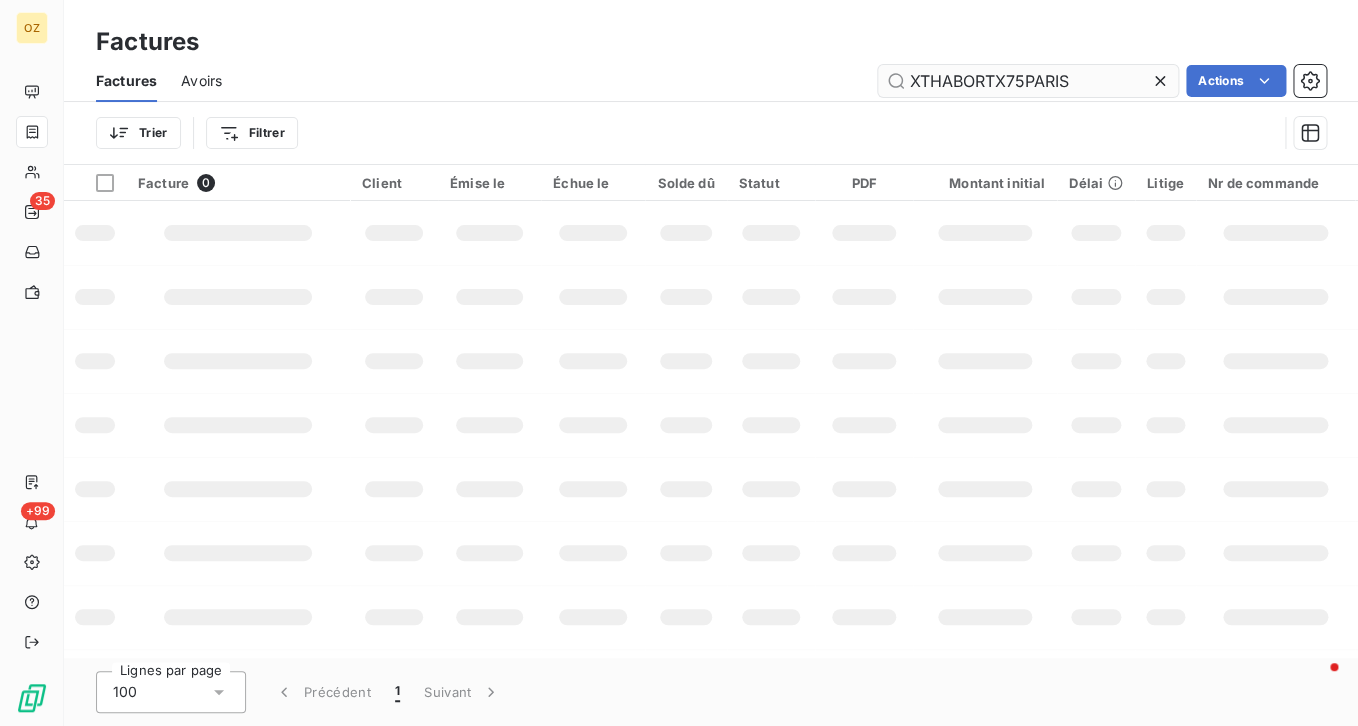 click on "XTHABORTX75PARIS" at bounding box center (1028, 81) 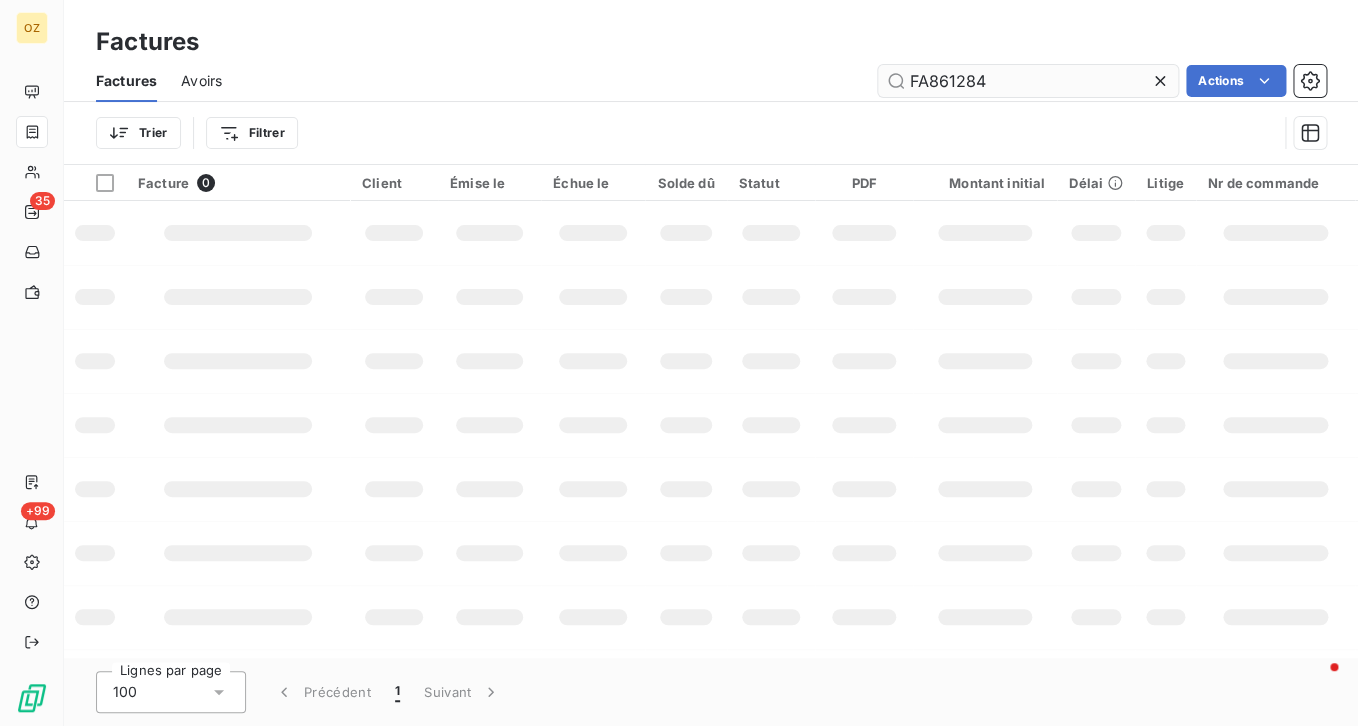 type on "FA861284" 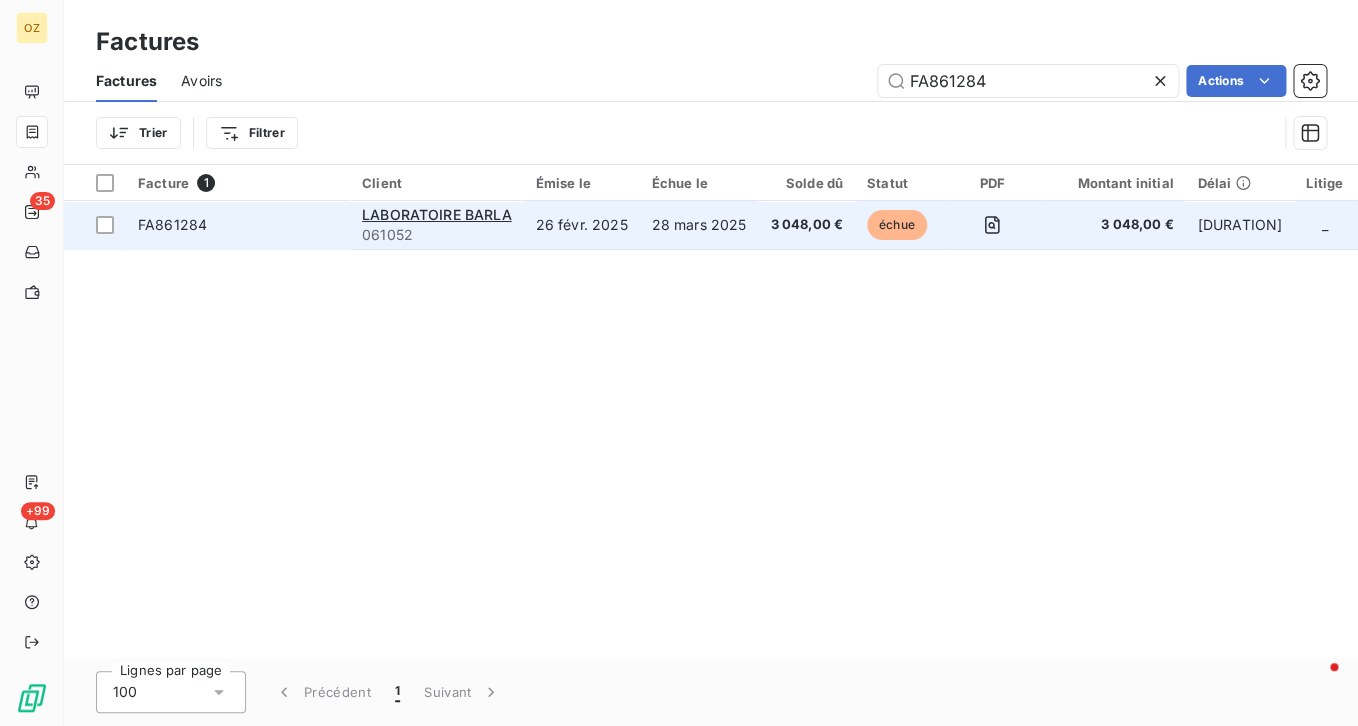 click on "FA861284" at bounding box center (238, 225) 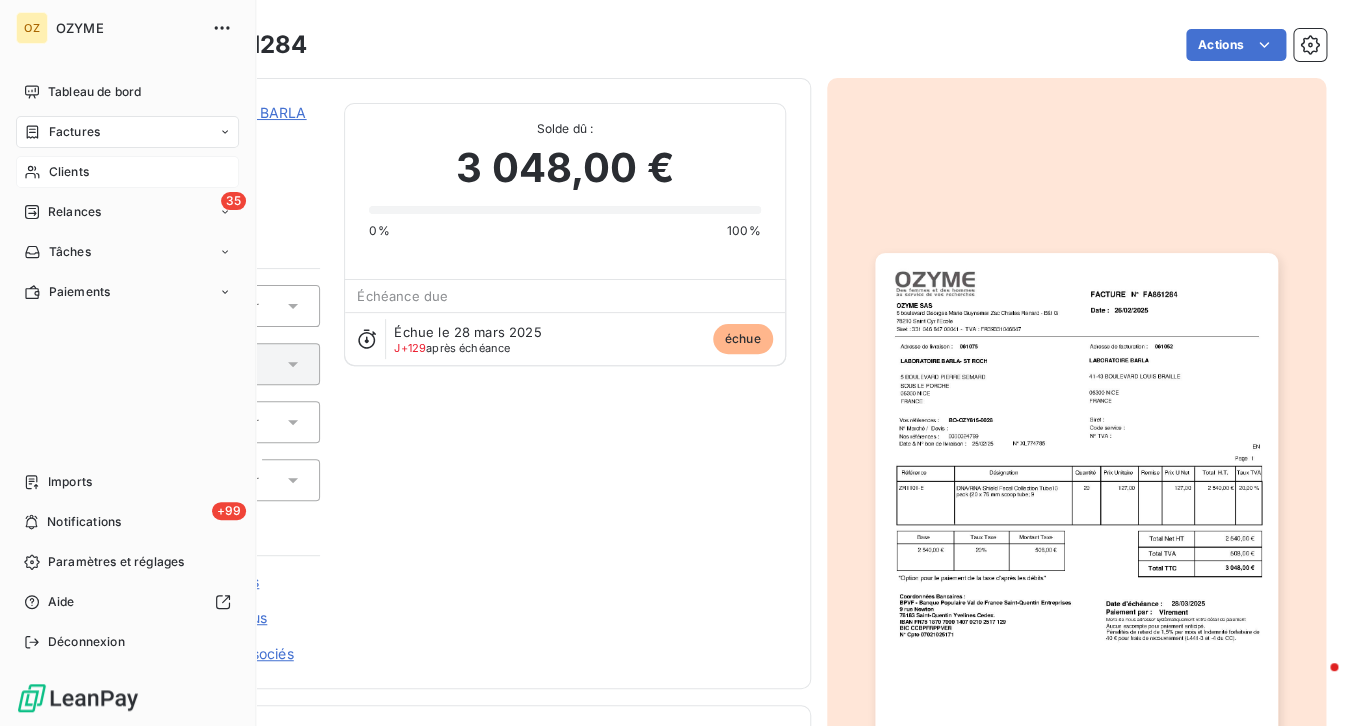 click on "Clients" at bounding box center [69, 172] 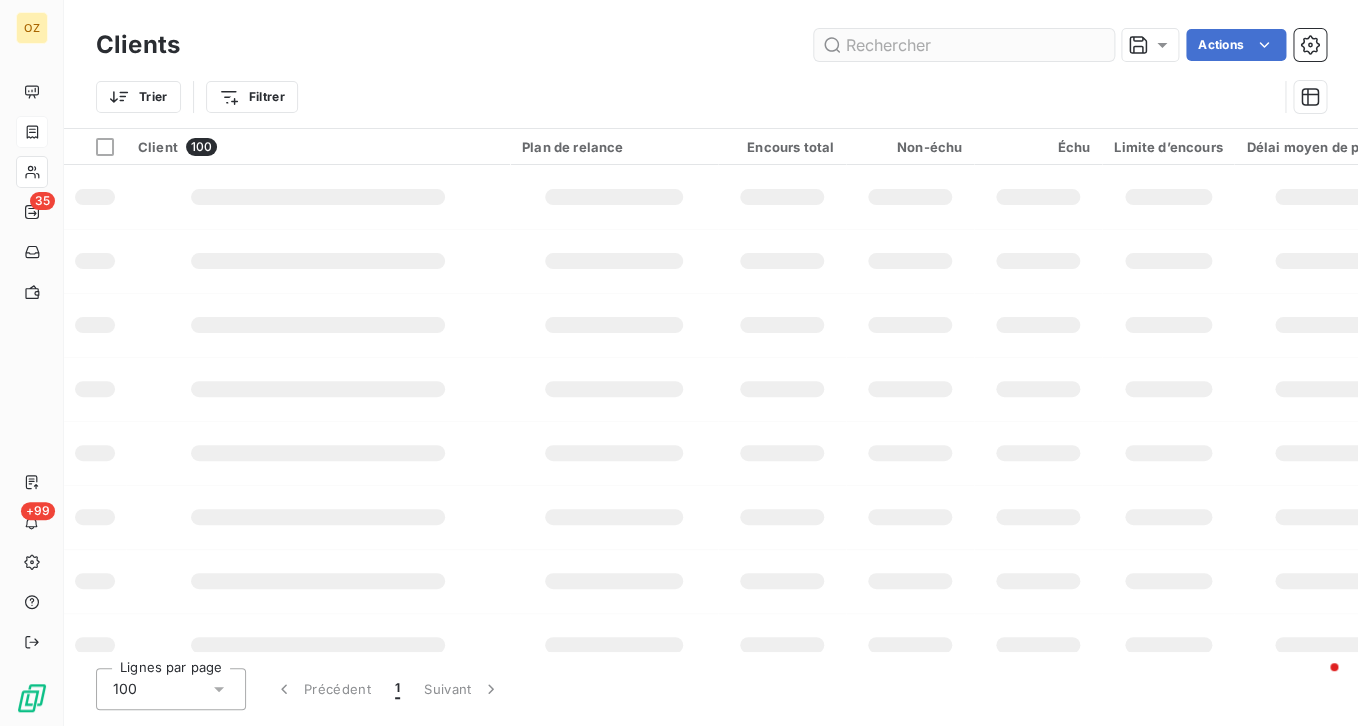 click at bounding box center (964, 45) 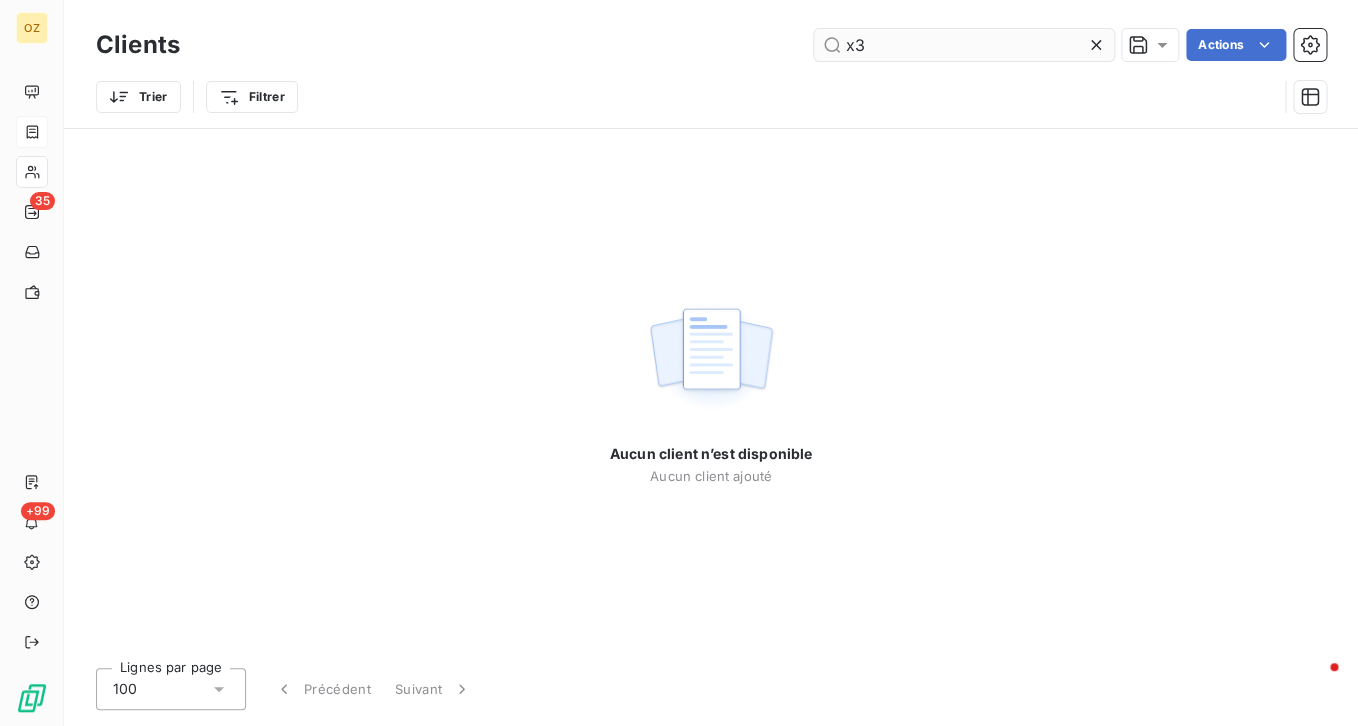 type on "x" 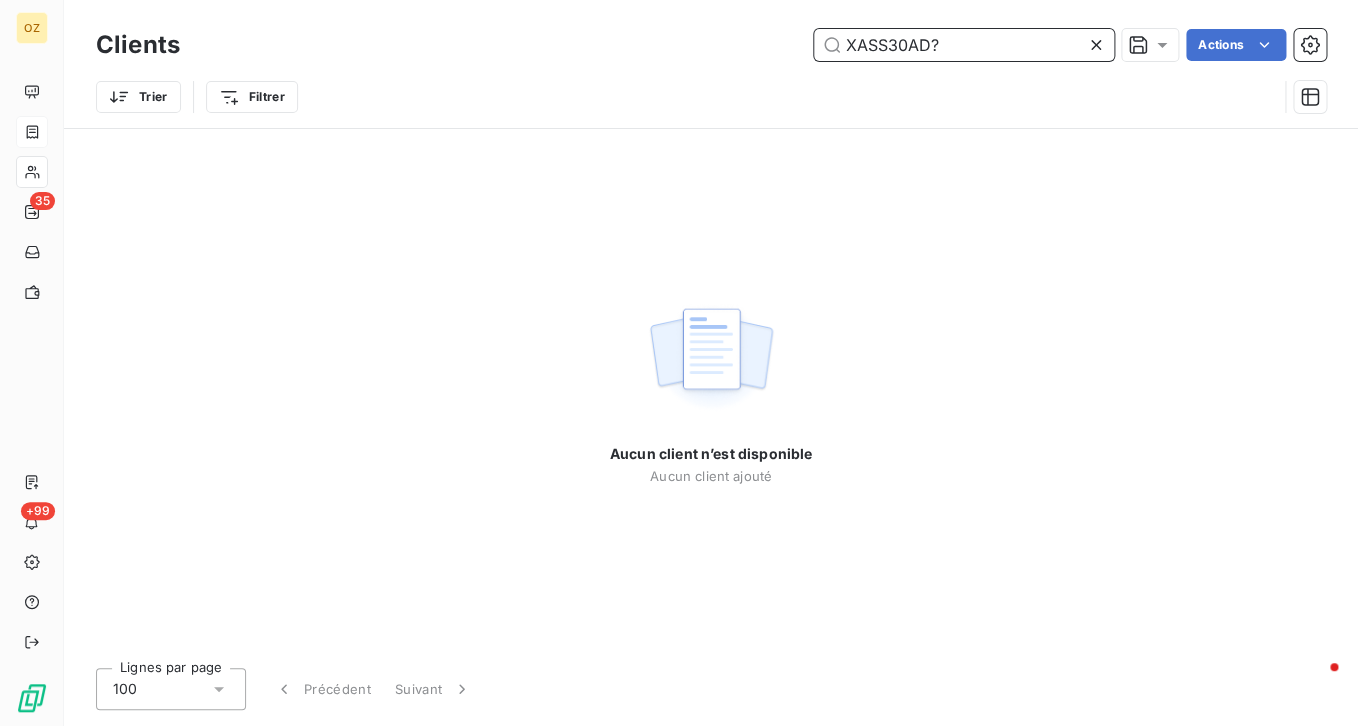 click on "XASS30AD?" at bounding box center [964, 45] 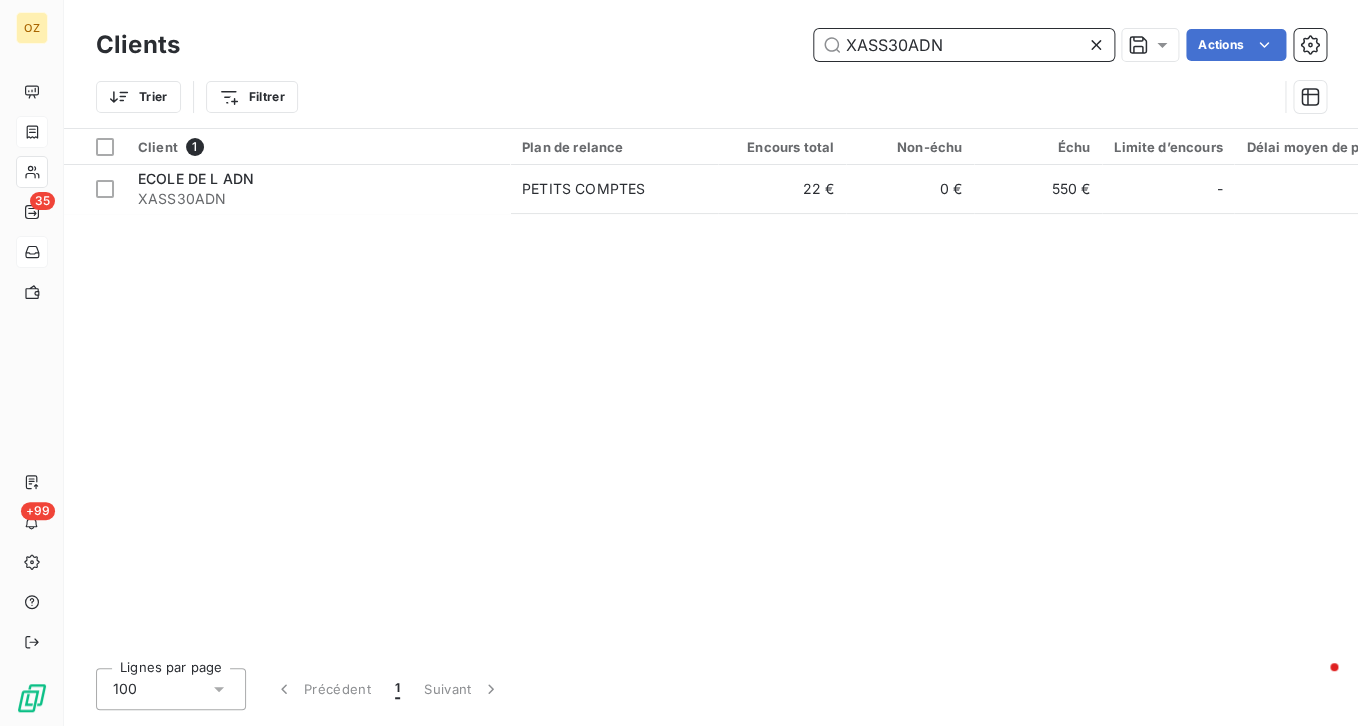type on "XASS30ADN" 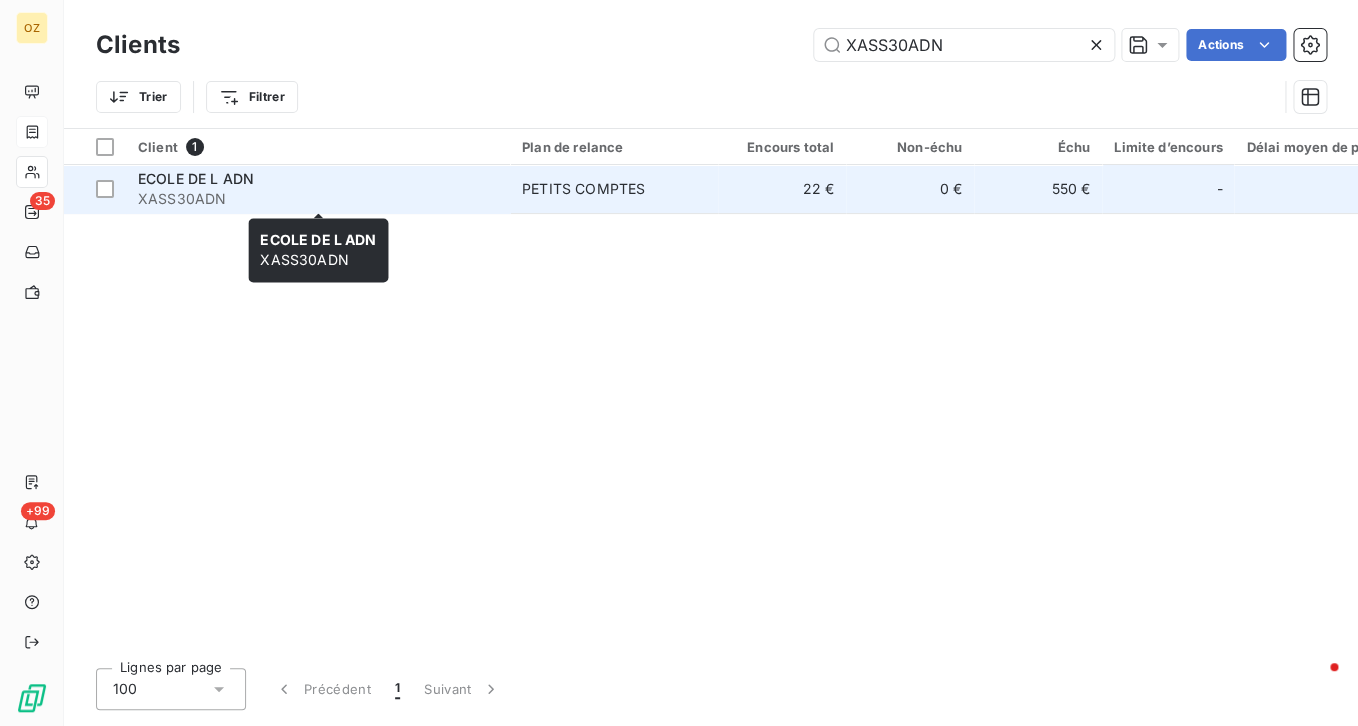 click on "XASS30ADN" at bounding box center (318, 199) 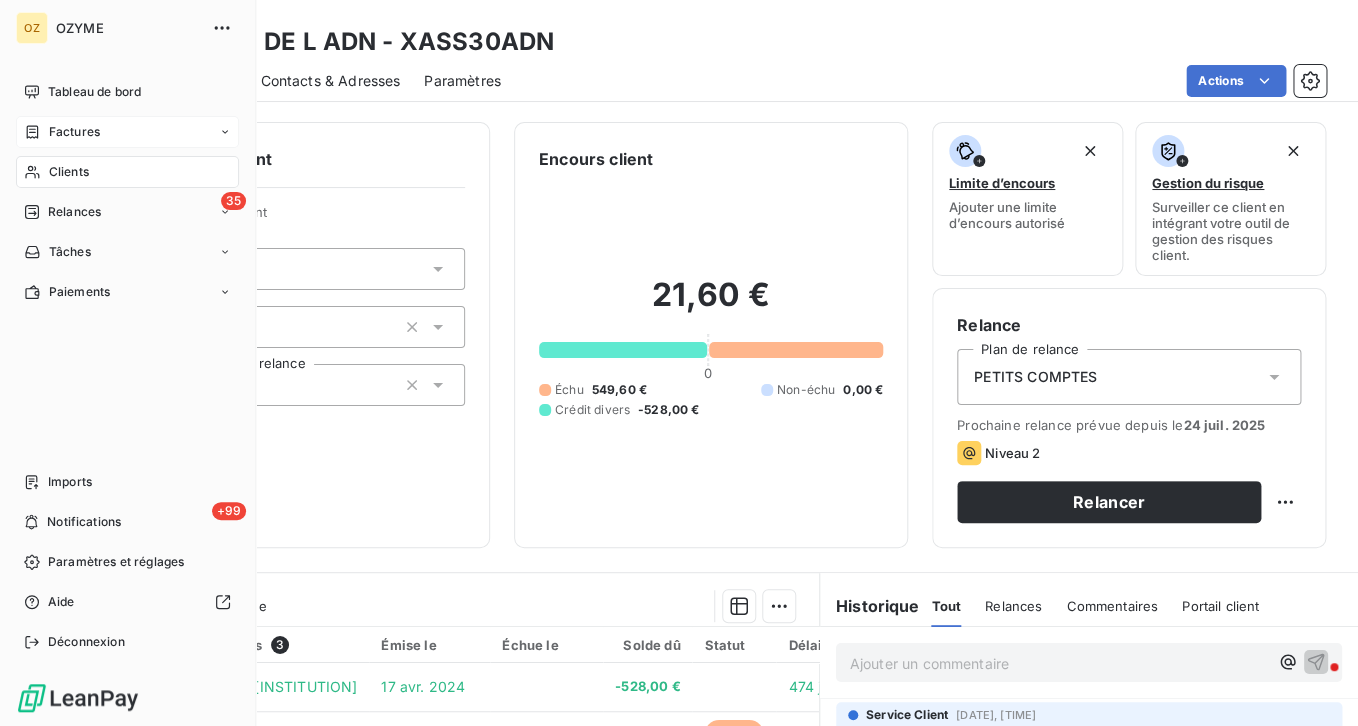click on "Clients" at bounding box center (127, 172) 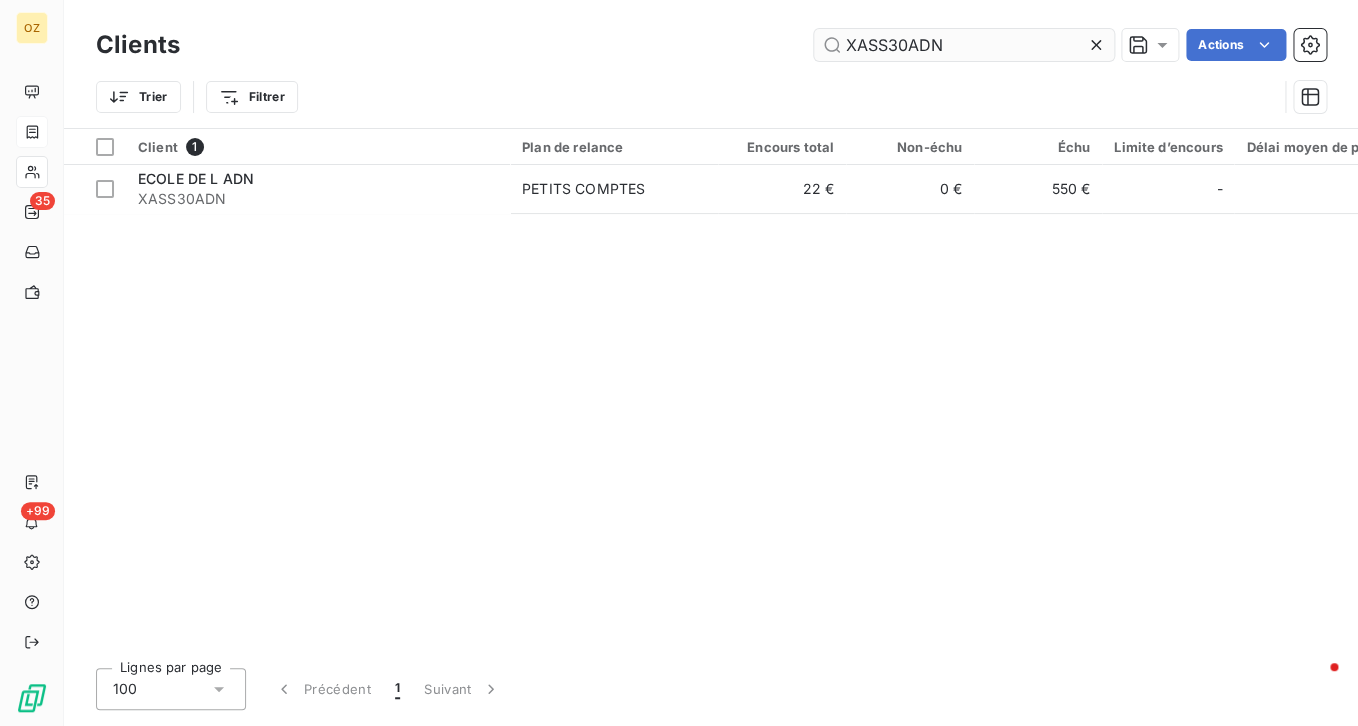click on "XASS30ADN" at bounding box center [964, 45] 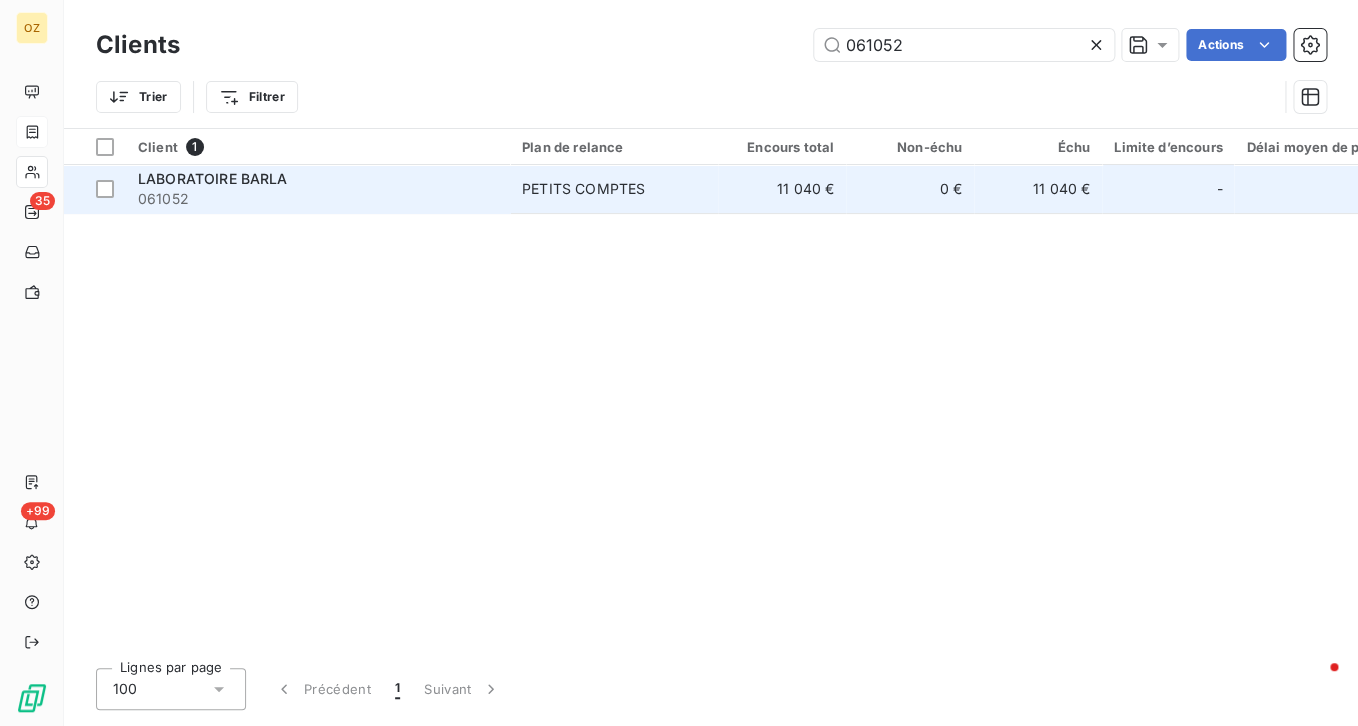 type on "061052" 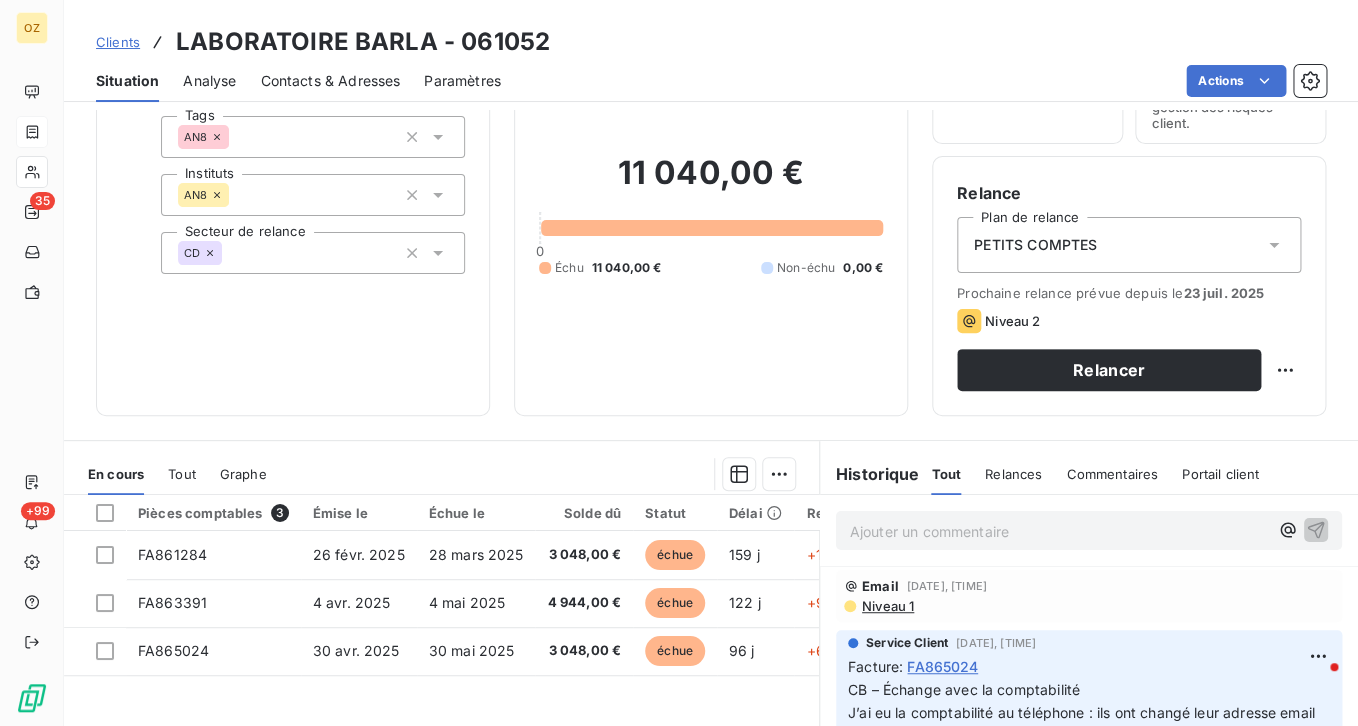 scroll, scrollTop: 200, scrollLeft: 0, axis: vertical 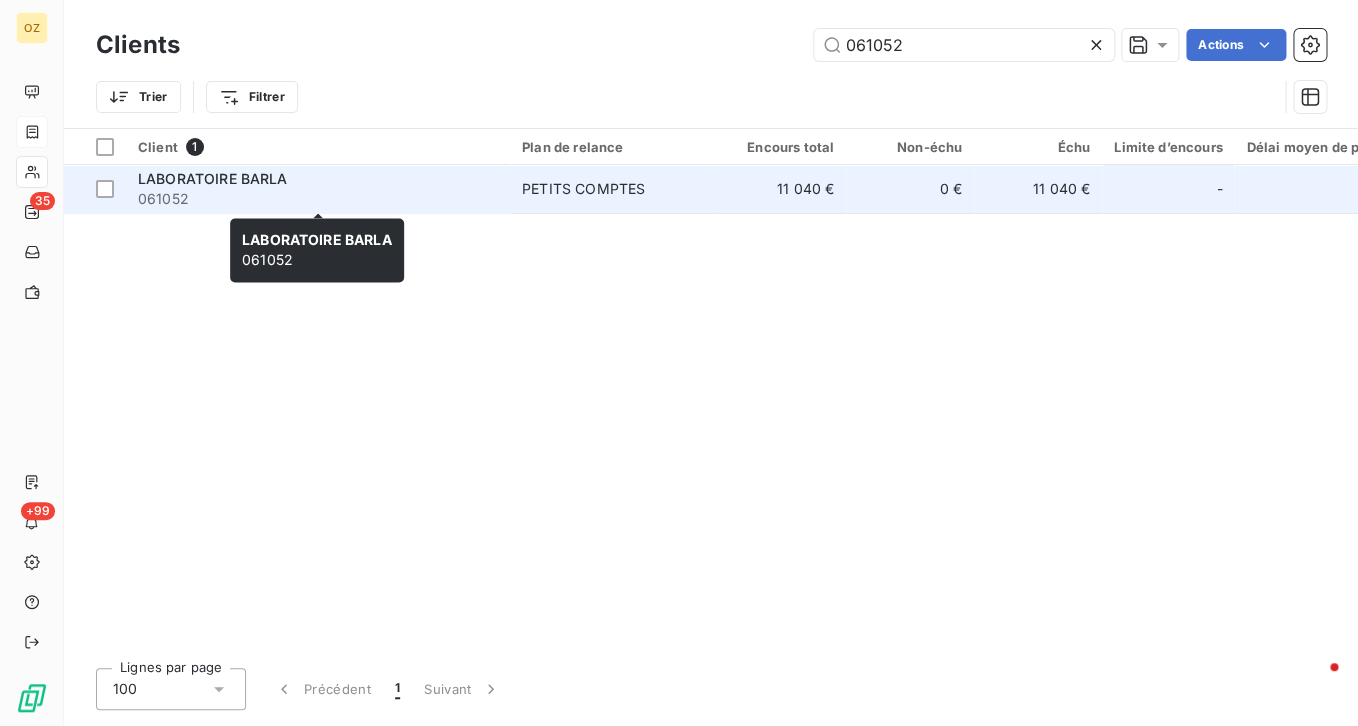 click on "061052" at bounding box center [318, 199] 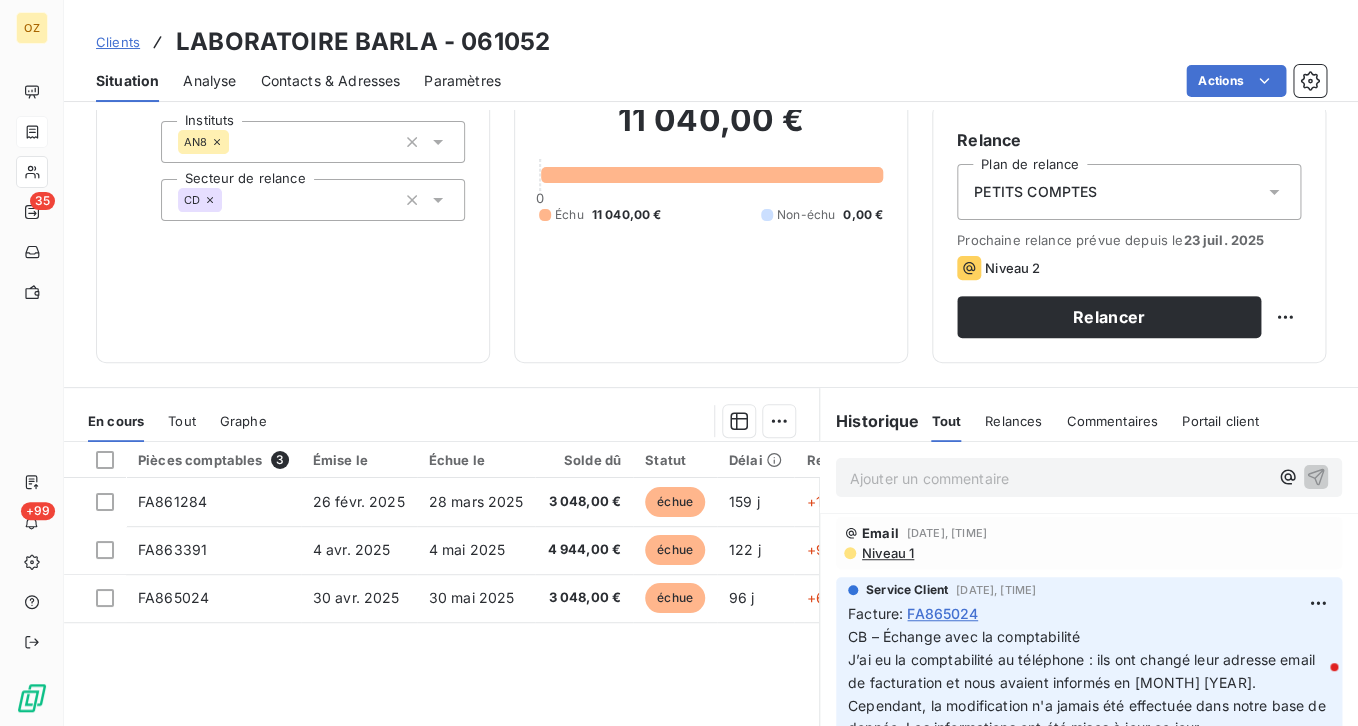 scroll, scrollTop: 200, scrollLeft: 0, axis: vertical 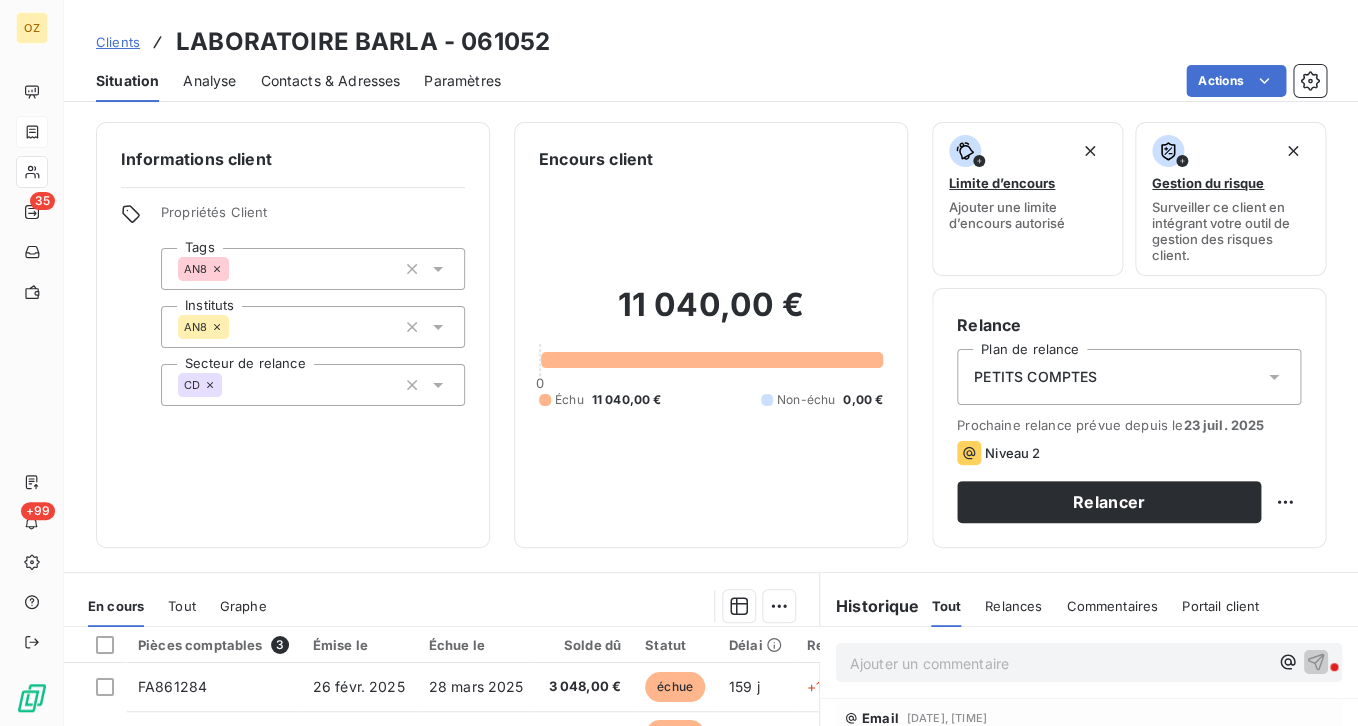 click on "Contacts & Adresses" at bounding box center [330, 81] 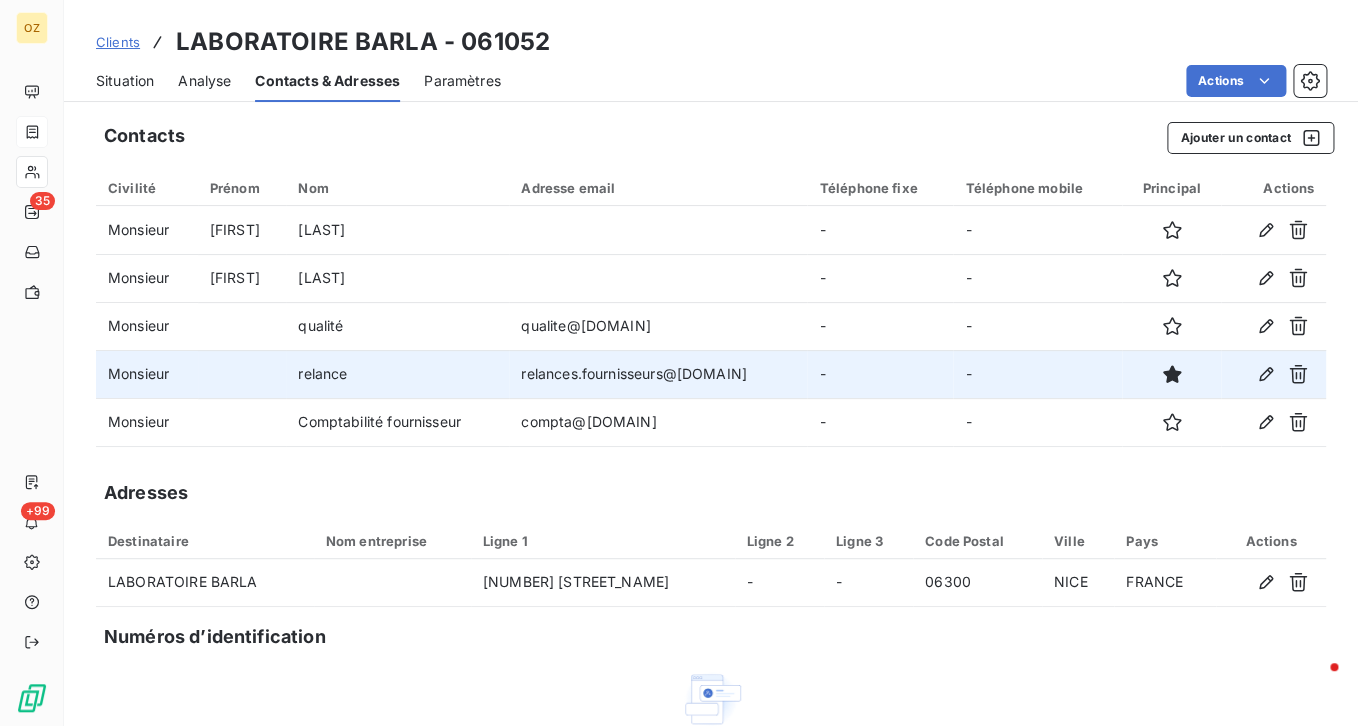 click on "relance" at bounding box center [397, 374] 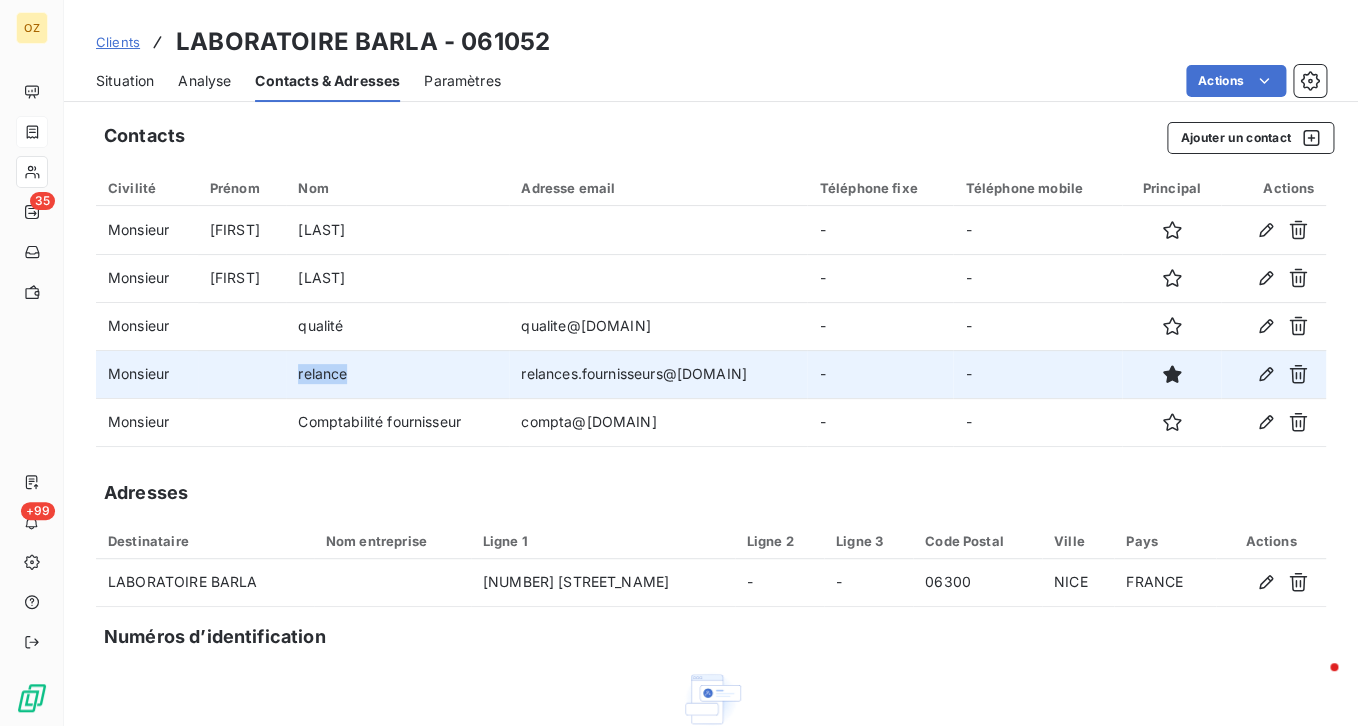 click on "relance" at bounding box center (397, 374) 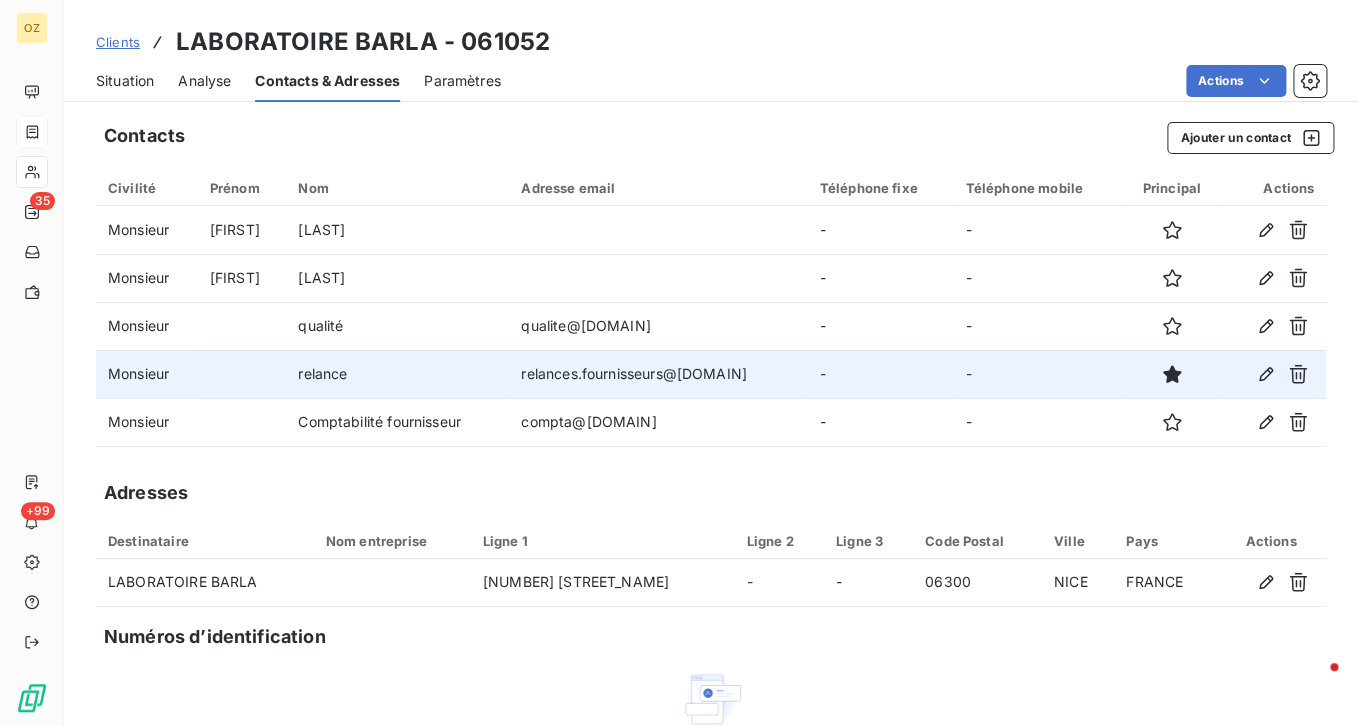 click on "Monsieur" at bounding box center (147, 374) 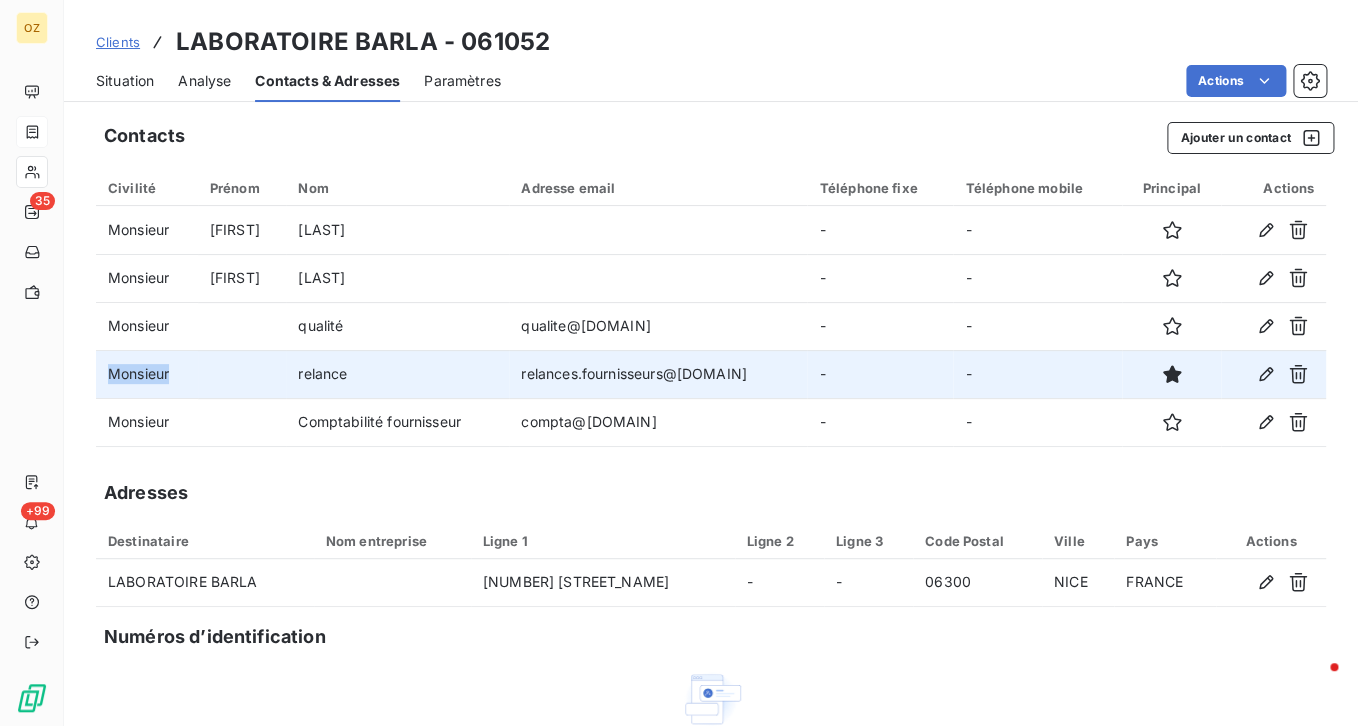 click on "Monsieur" at bounding box center (147, 374) 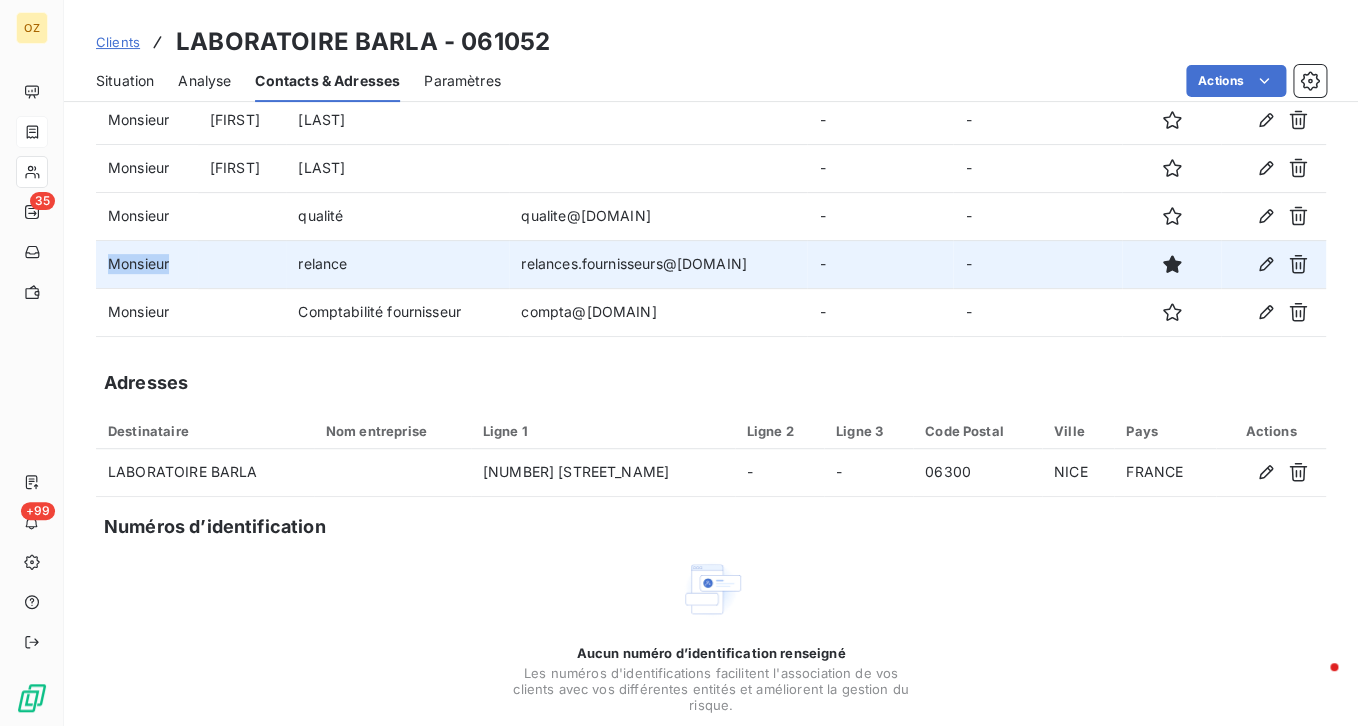 scroll, scrollTop: 185, scrollLeft: 0, axis: vertical 